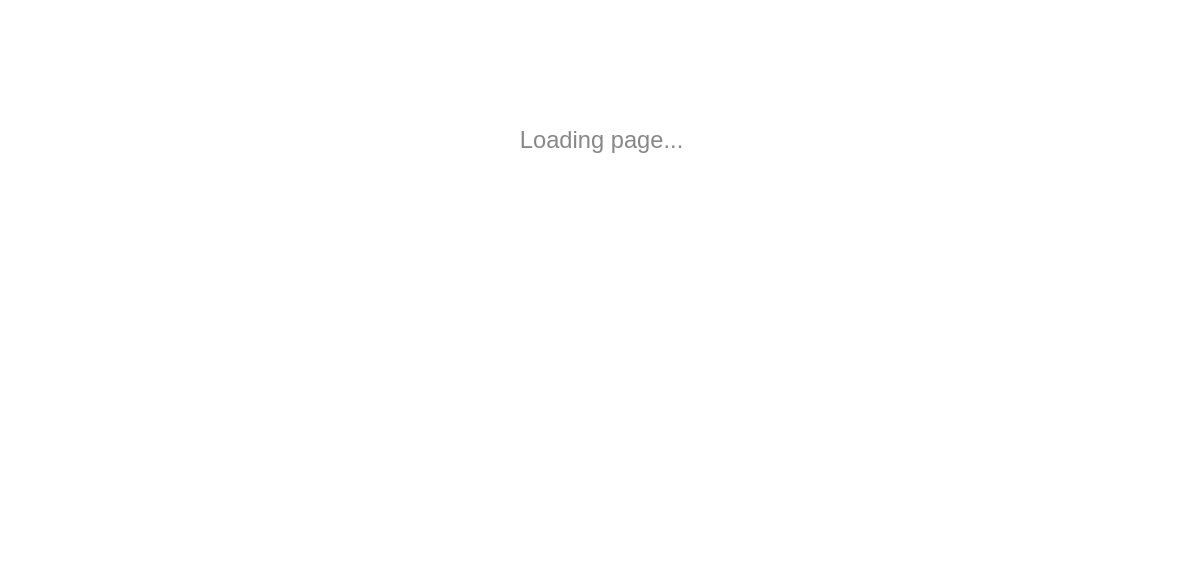 scroll, scrollTop: 0, scrollLeft: 0, axis: both 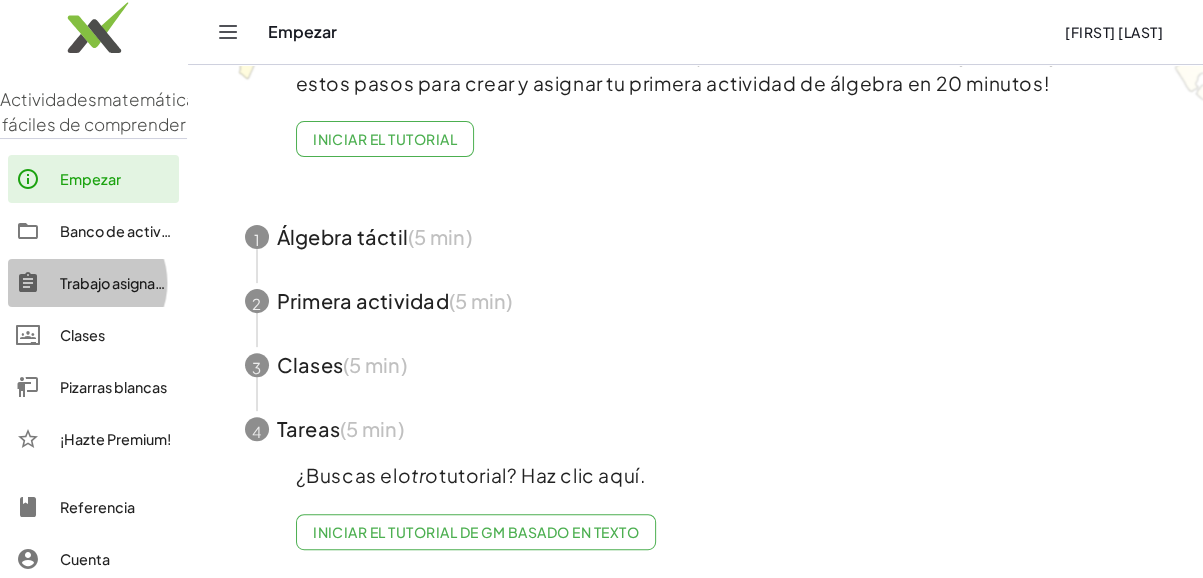 click on "Trabajo asignado" at bounding box center [117, 283] 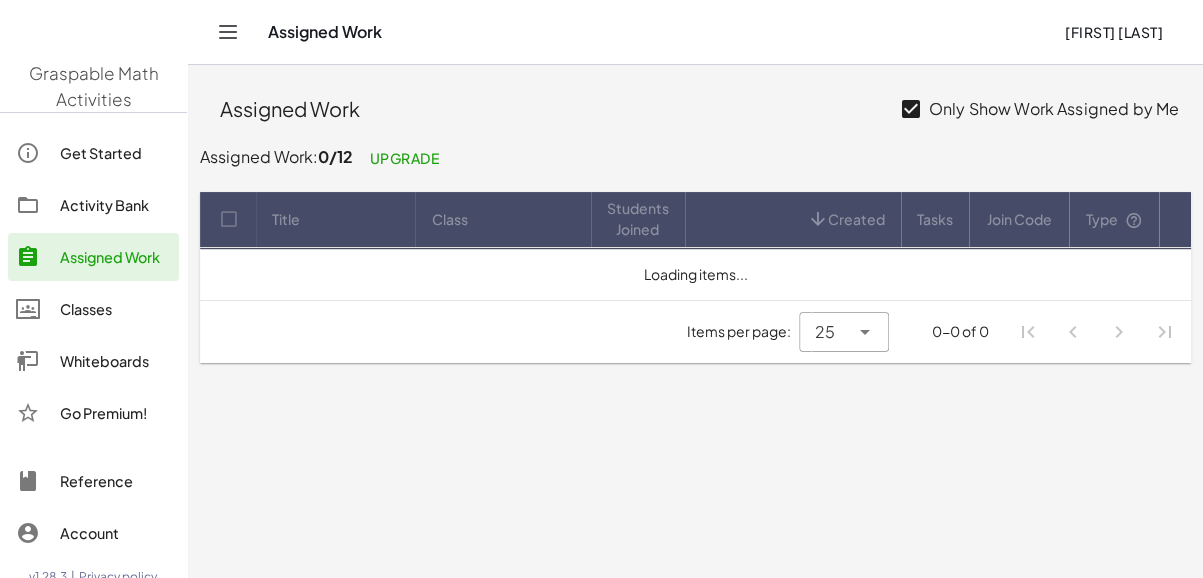 scroll, scrollTop: 0, scrollLeft: 0, axis: both 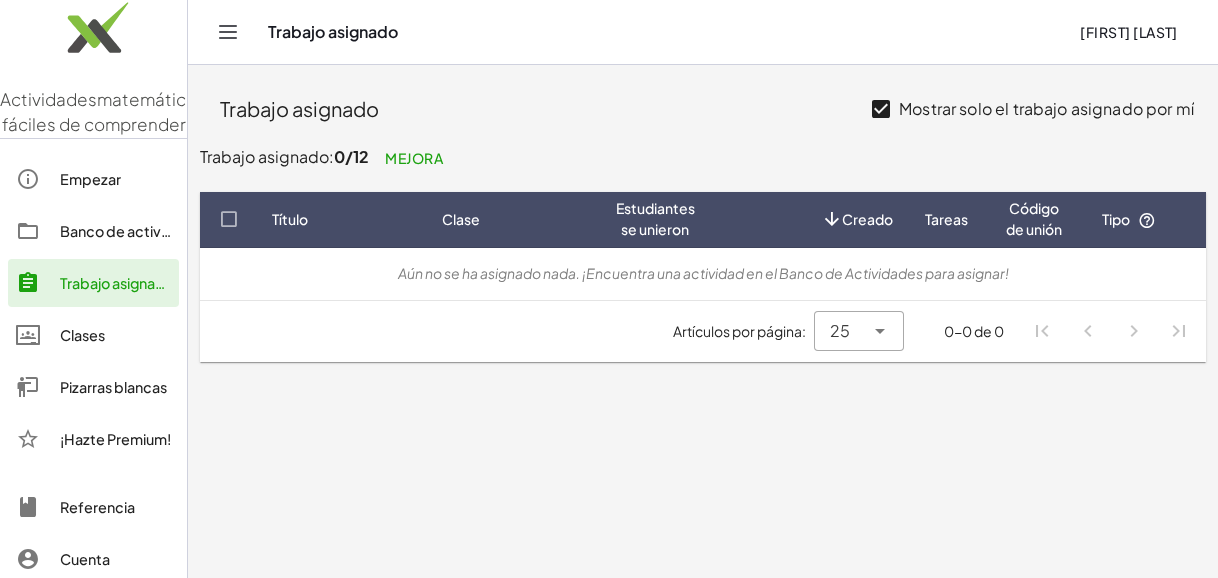 click on "Tareas" at bounding box center [946, 219] 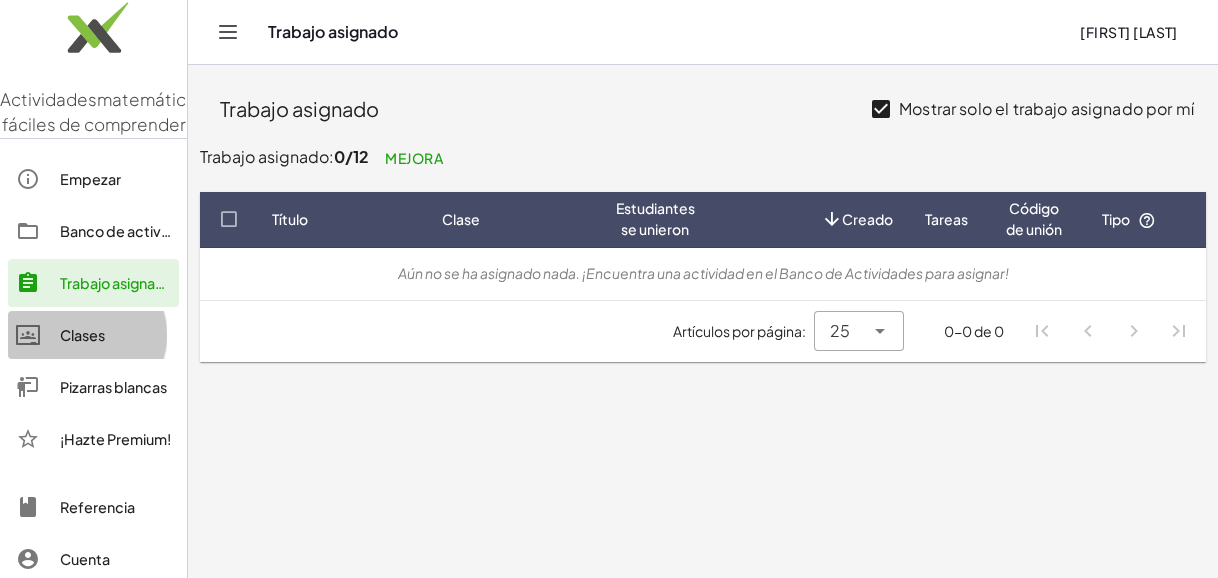 click on "Clases" at bounding box center [82, 335] 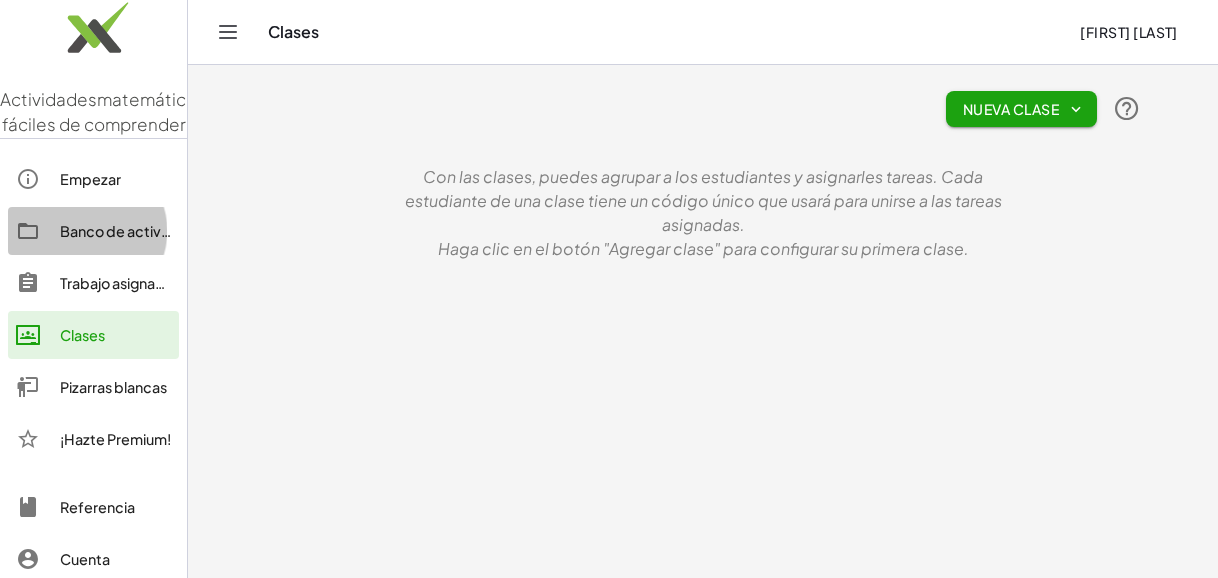 click on "Banco de actividades" at bounding box center [134, 231] 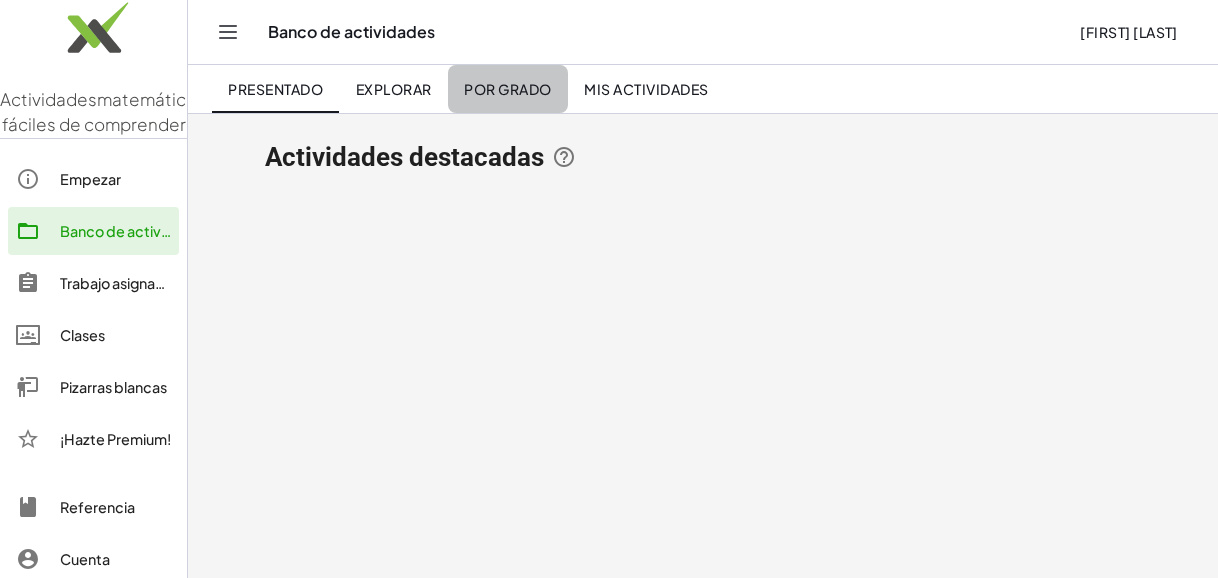 click on "Por grado" at bounding box center [507, 89] 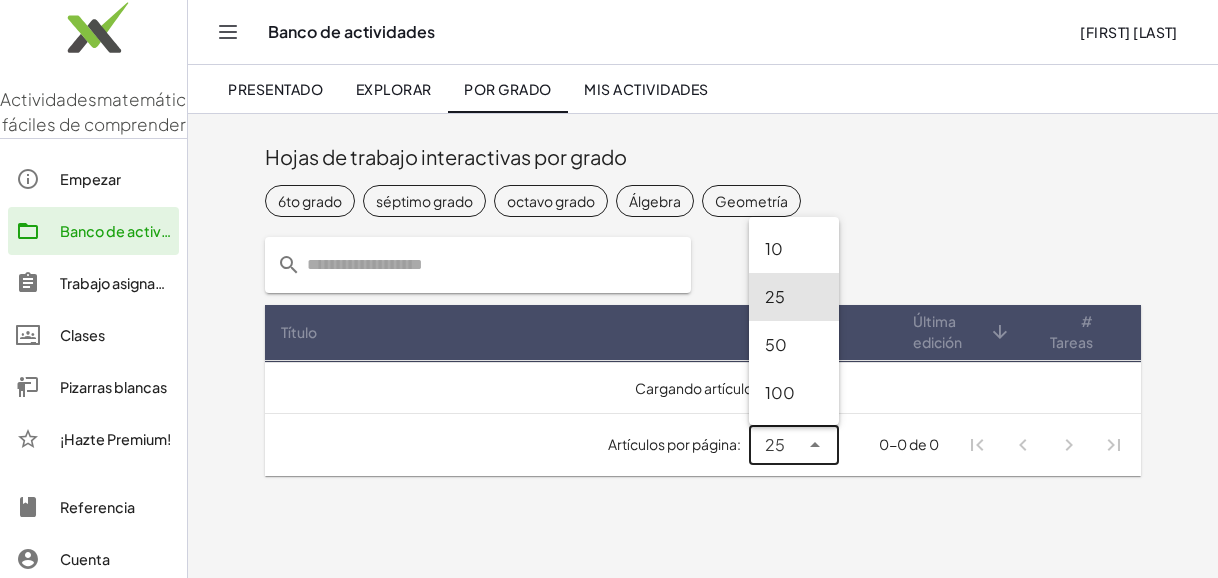 click 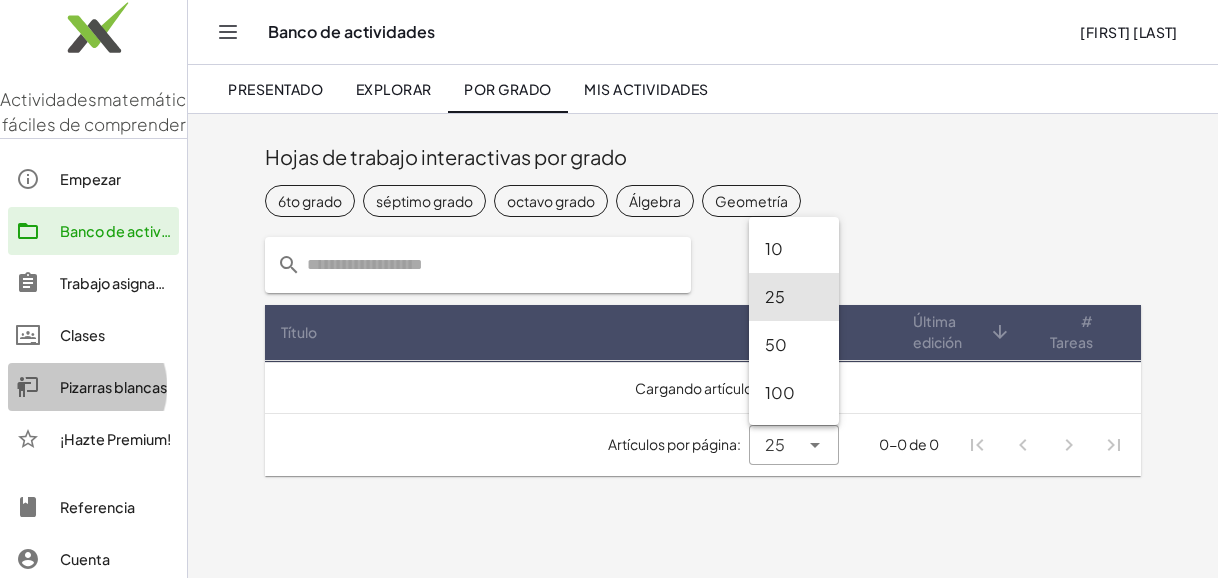 click on "Pizarras blancas" at bounding box center [113, 387] 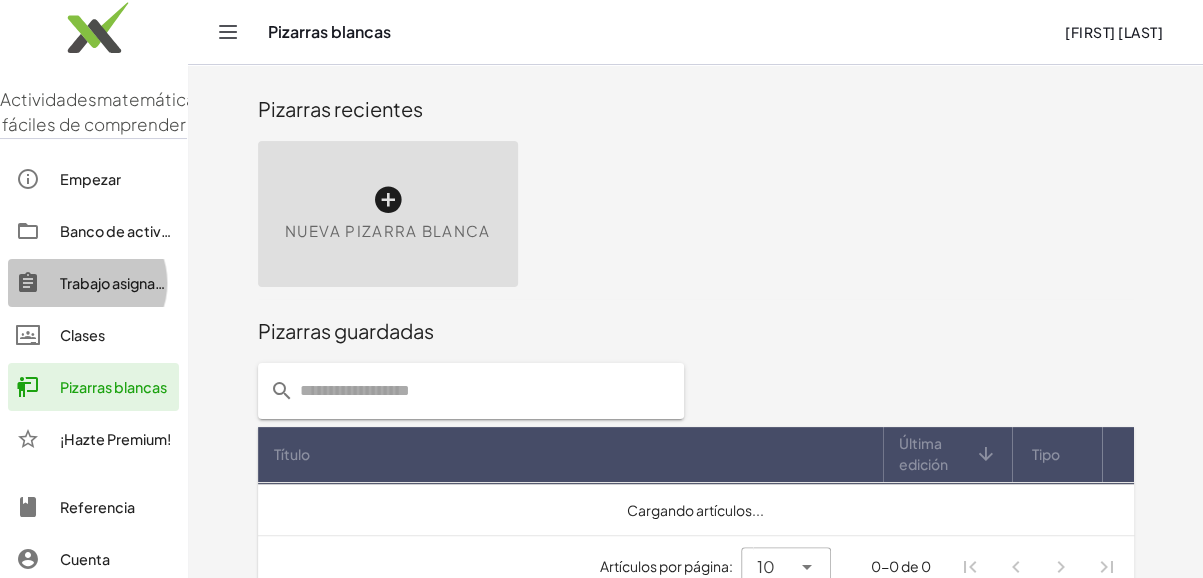 click on "Trabajo asignado" at bounding box center [117, 283] 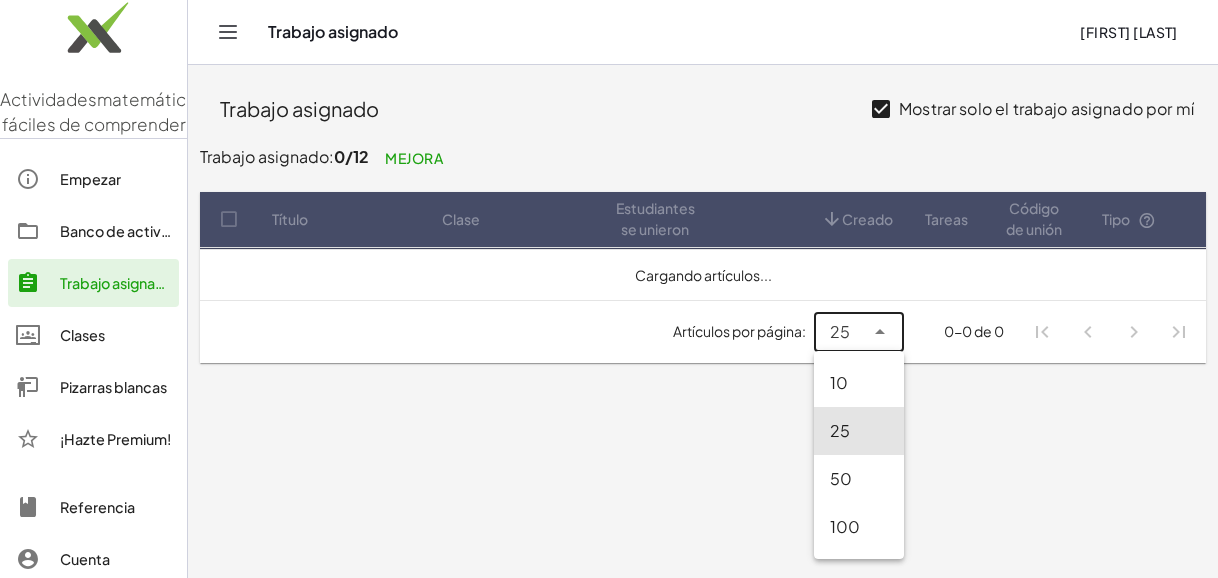 click 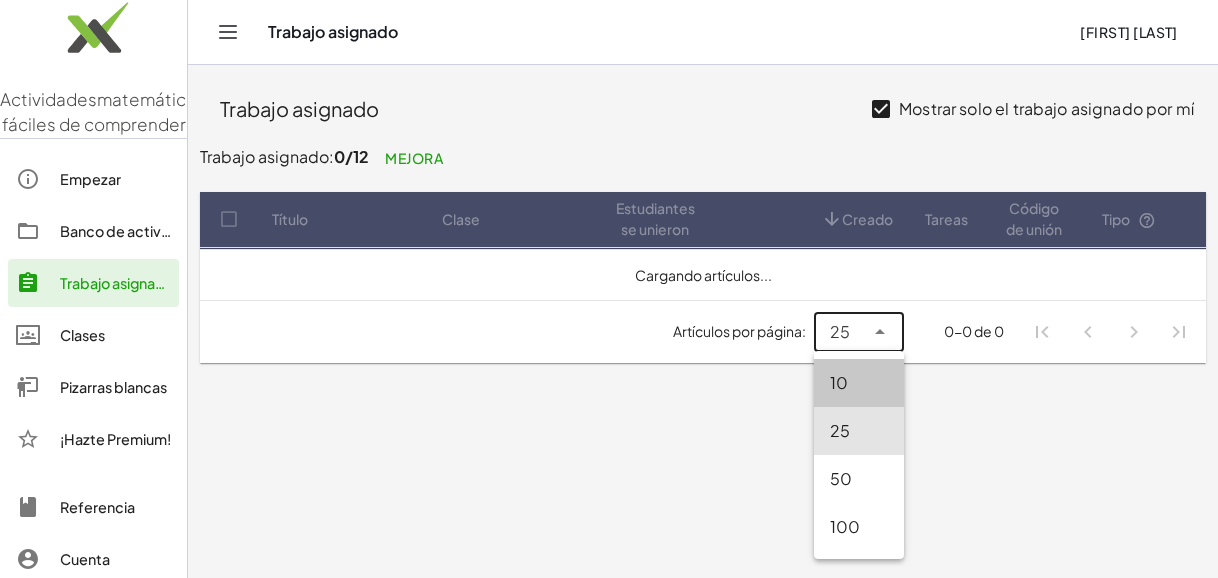 click on "10" at bounding box center [839, 382] 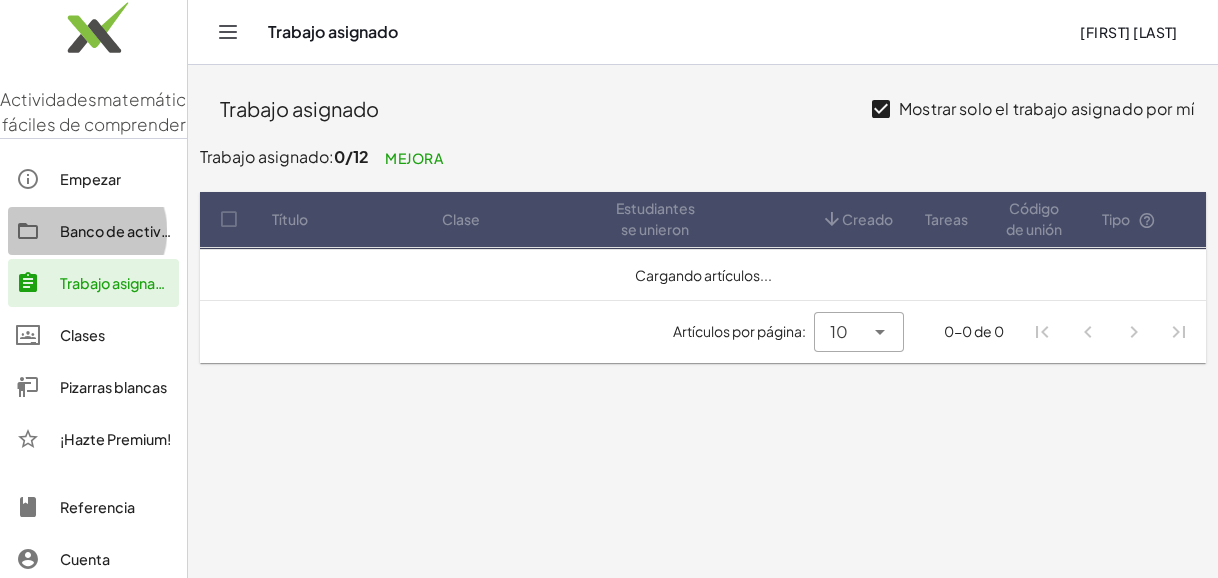 click on "Banco de actividades" at bounding box center [134, 231] 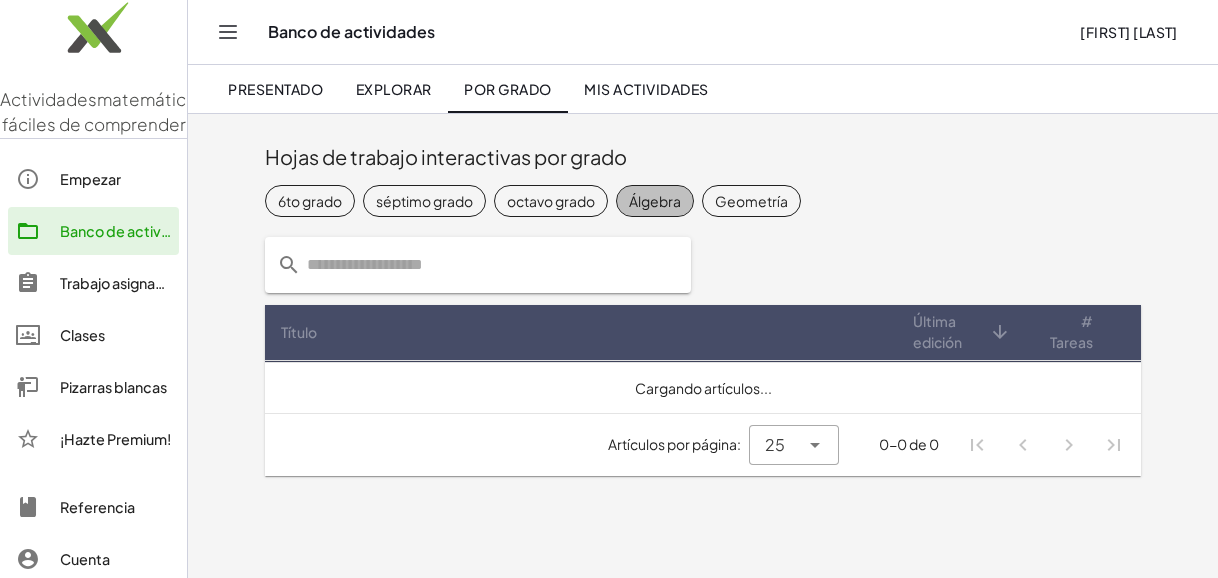 click on "Álgebra" at bounding box center [655, 200] 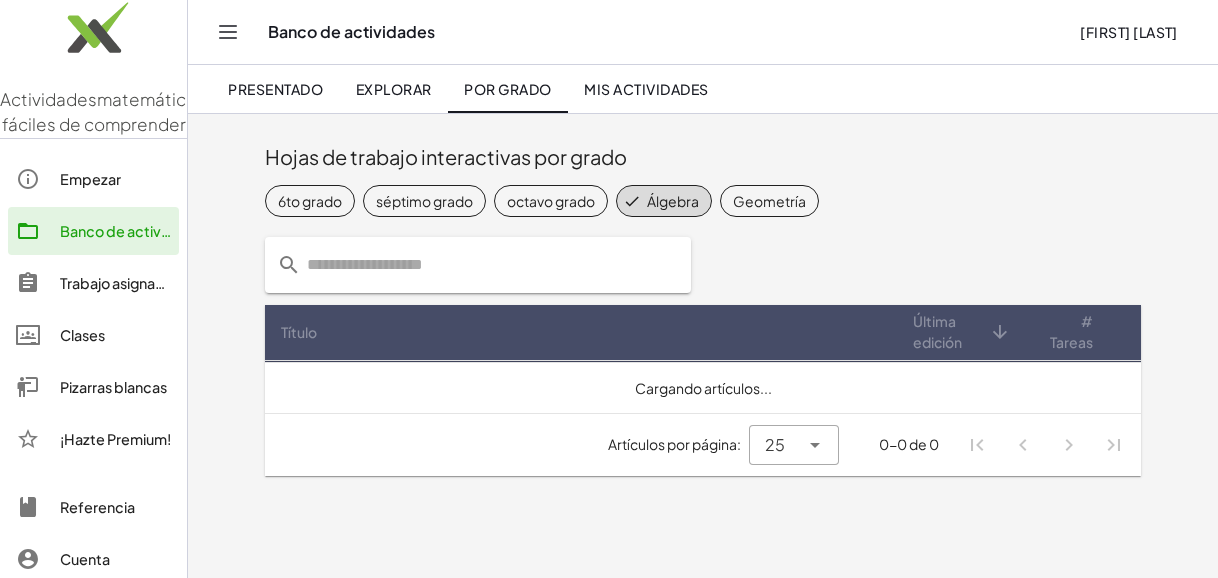 click 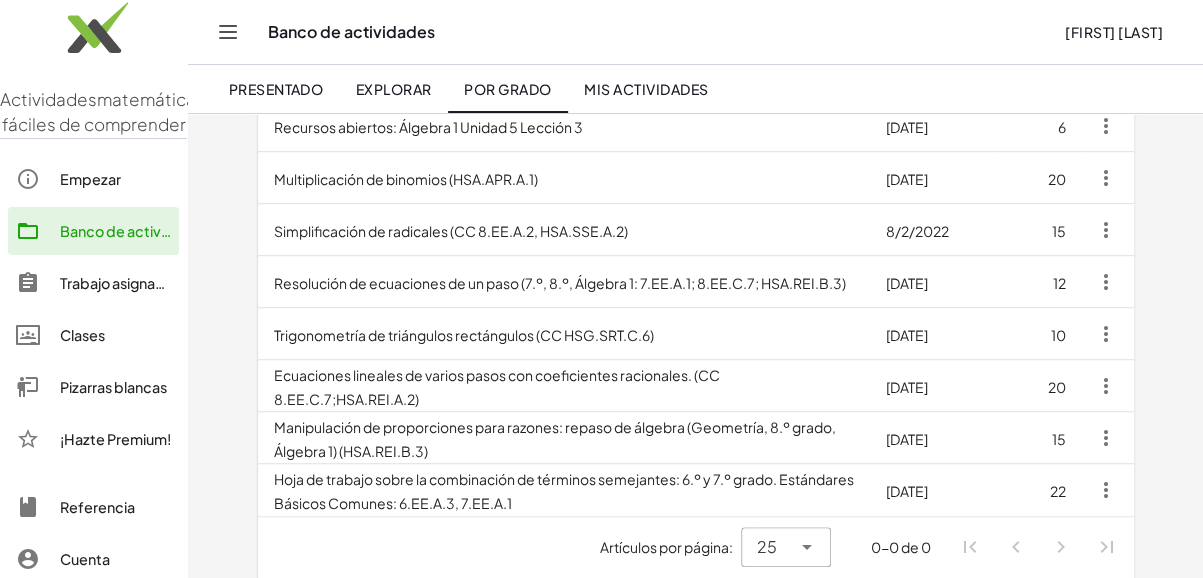 scroll, scrollTop: 474, scrollLeft: 0, axis: vertical 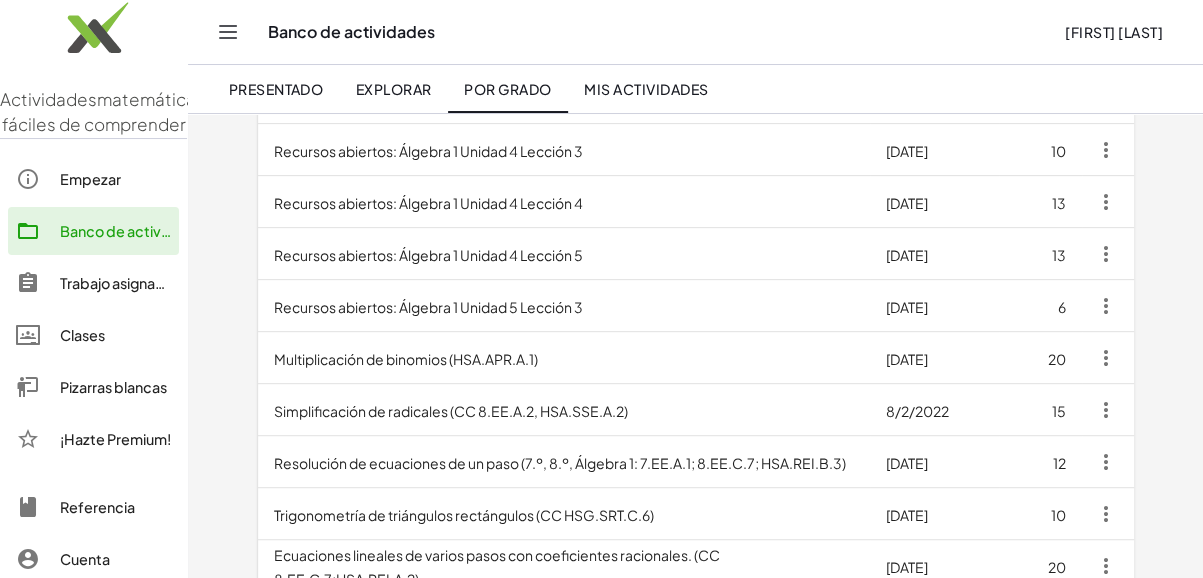 type on "**********" 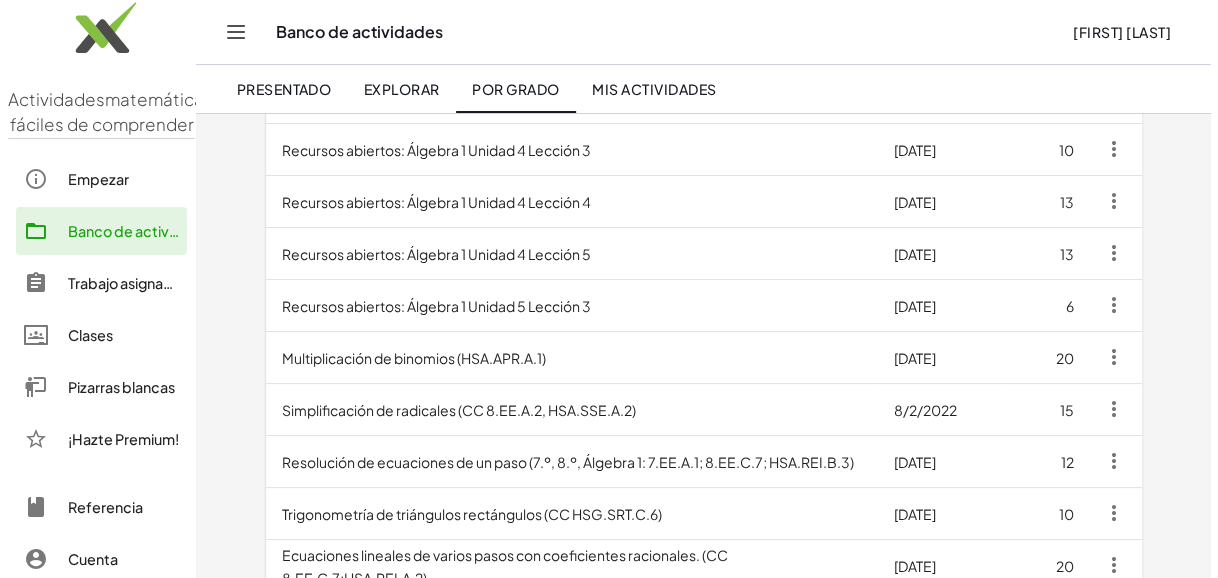 scroll, scrollTop: 0, scrollLeft: 0, axis: both 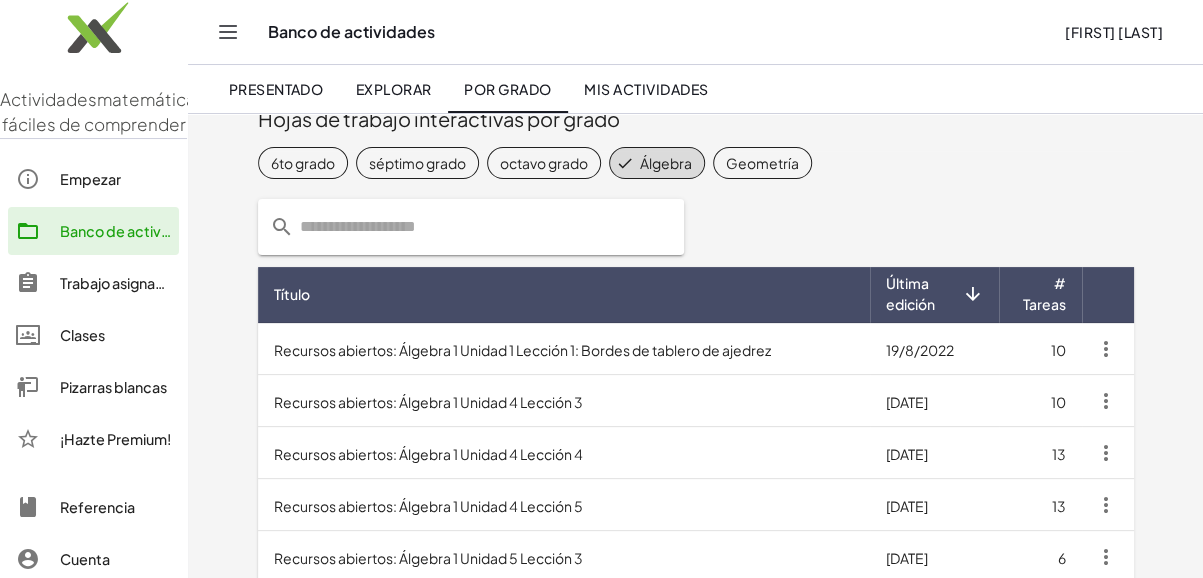 click 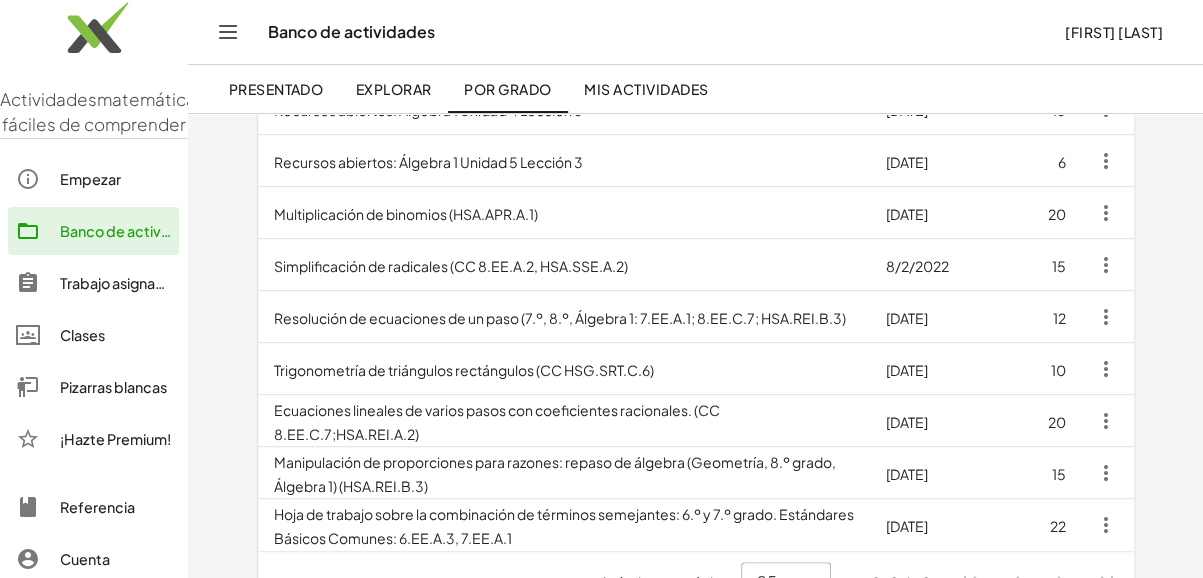 scroll, scrollTop: 480, scrollLeft: 0, axis: vertical 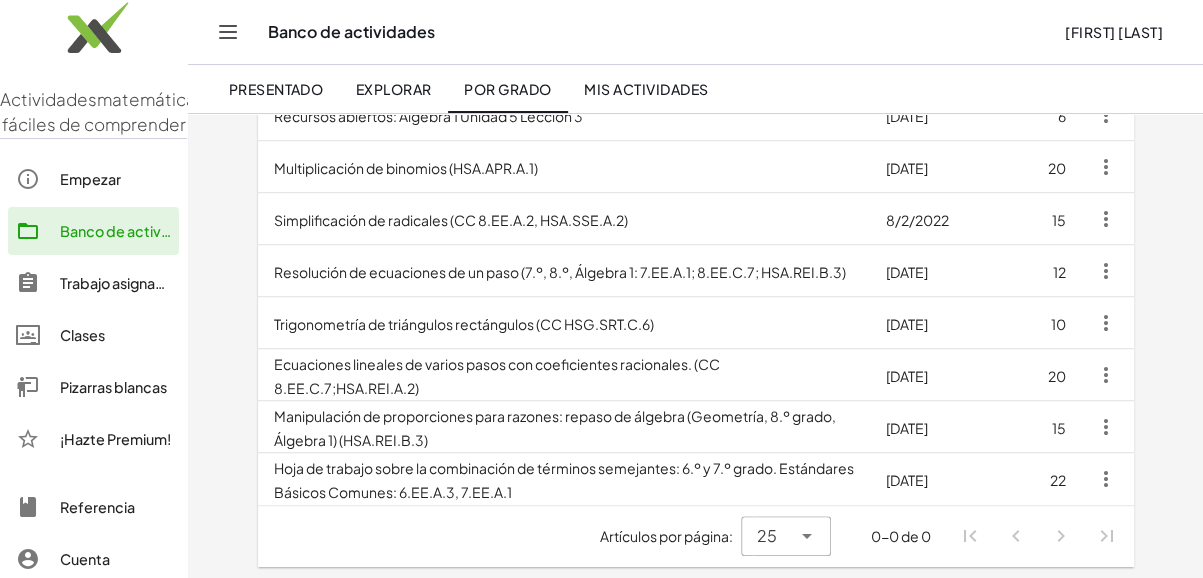 type on "**********" 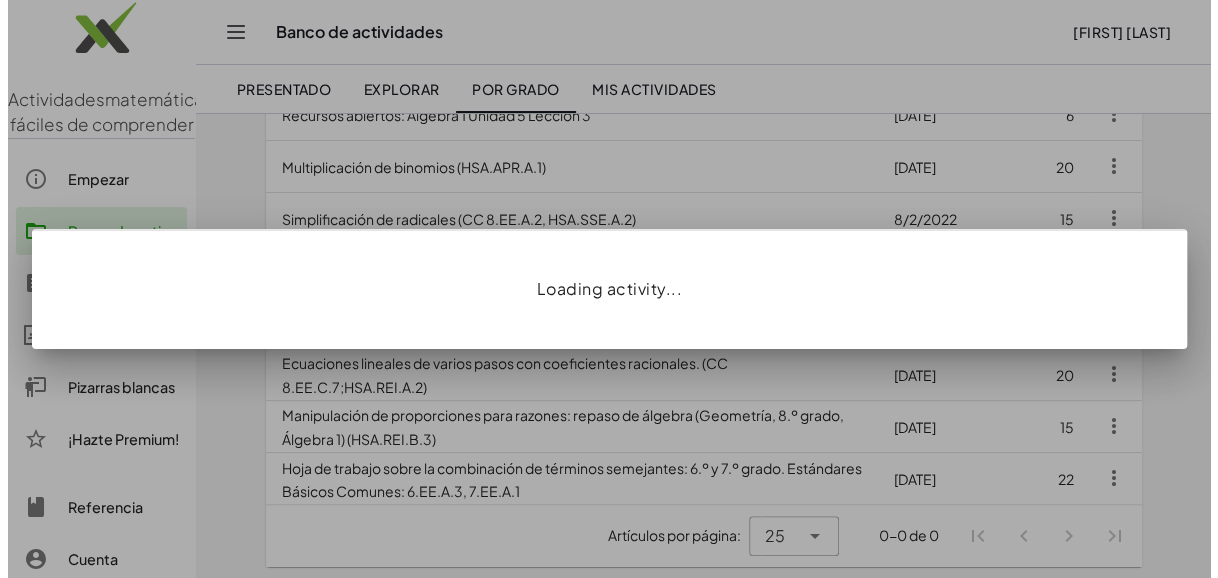 scroll, scrollTop: 0, scrollLeft: 0, axis: both 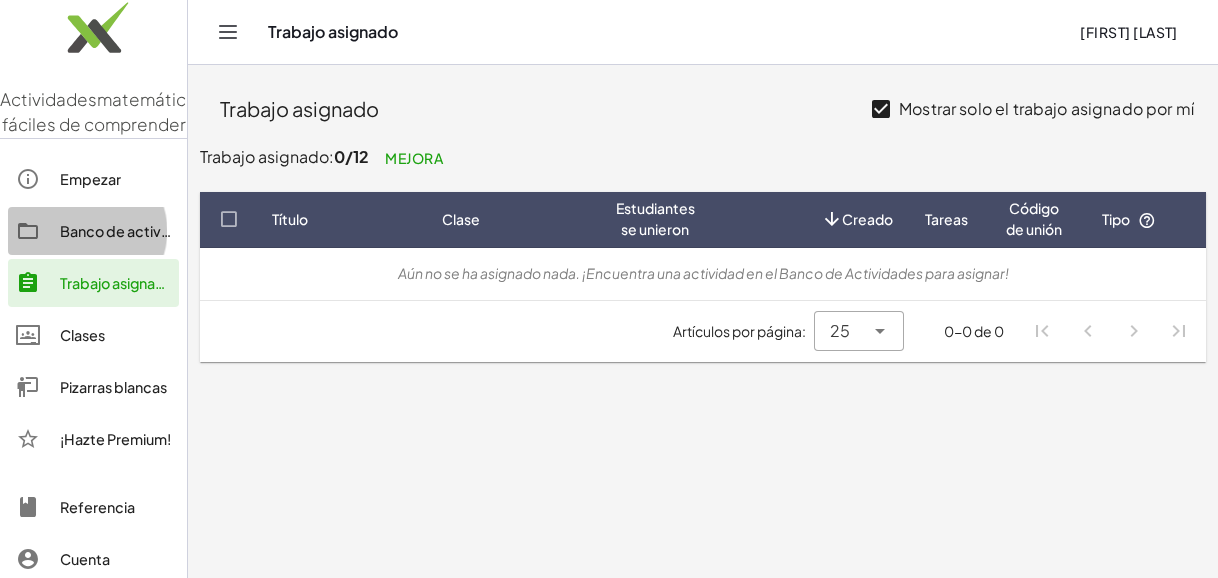 click on "Banco de actividades" 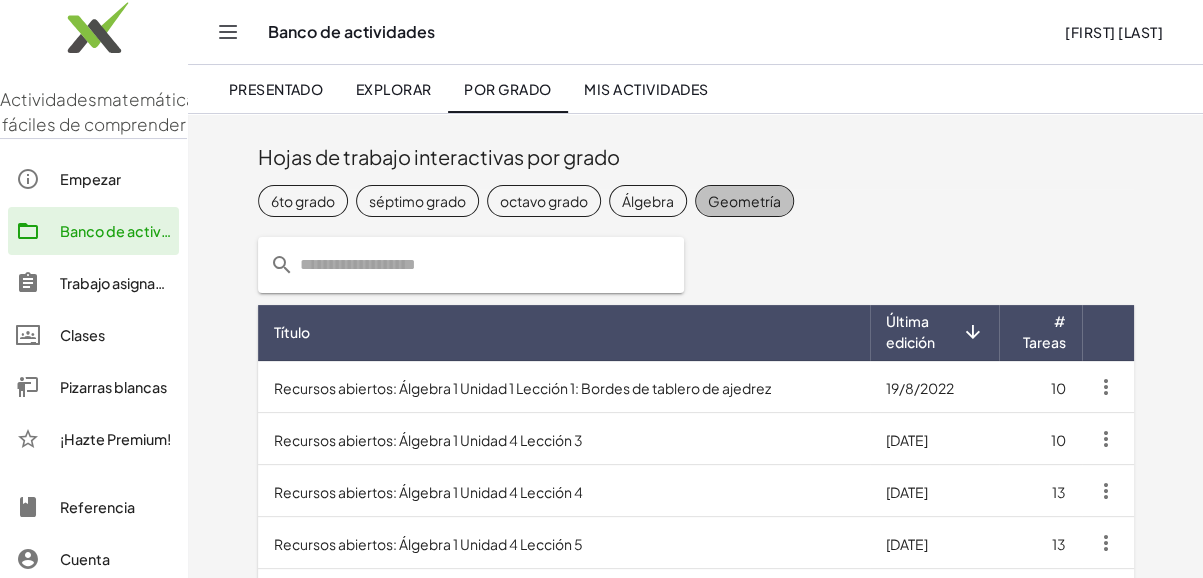 click on "Geometría" 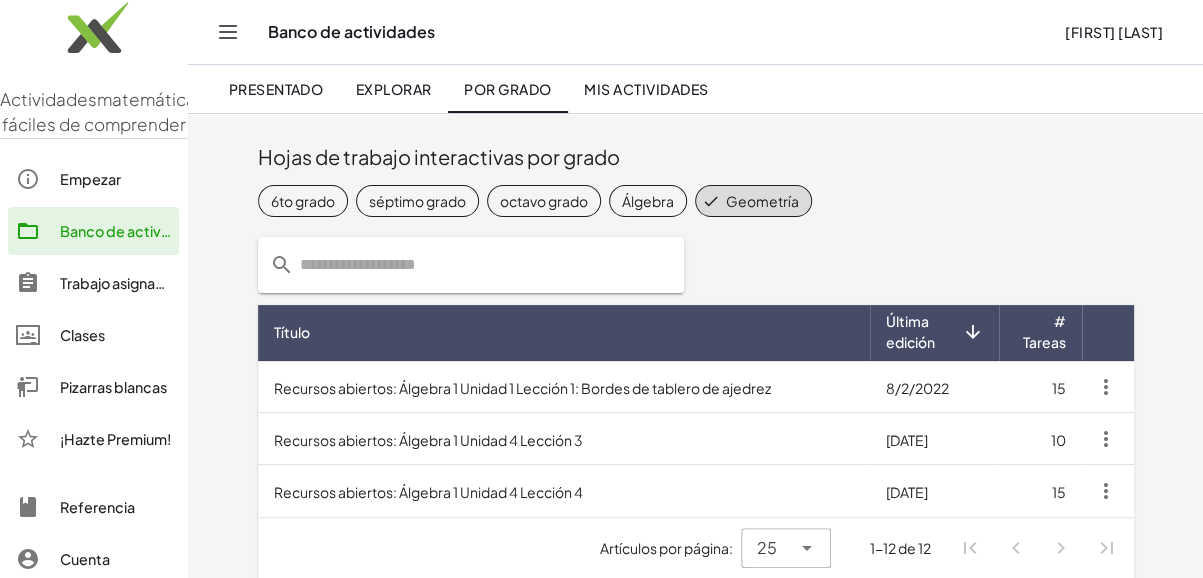 click on "Empezar" at bounding box center [90, 179] 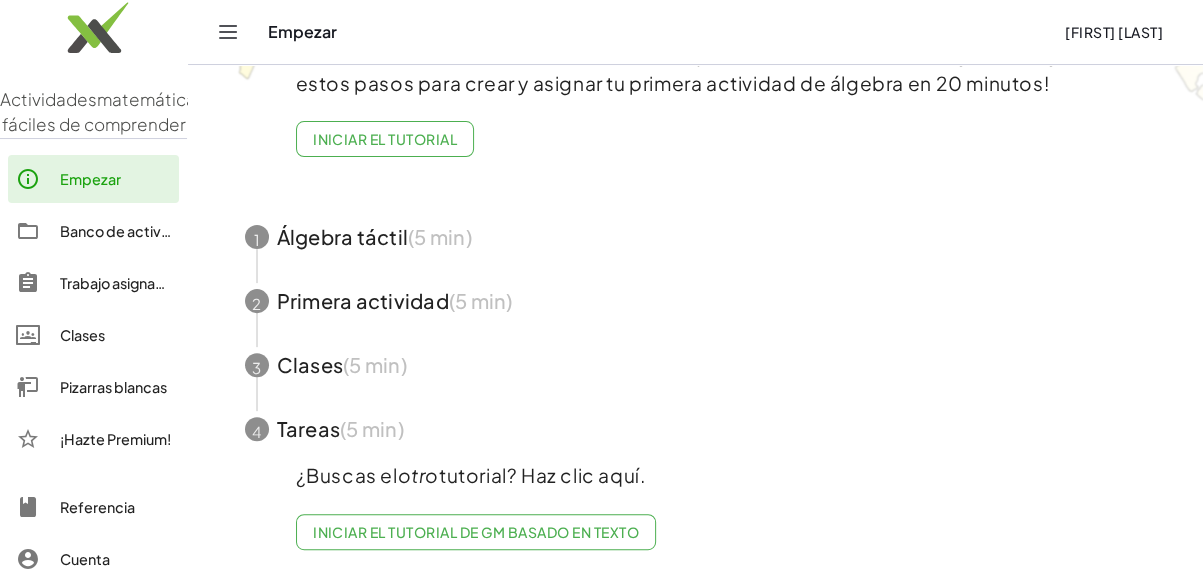 scroll, scrollTop: 154, scrollLeft: 0, axis: vertical 